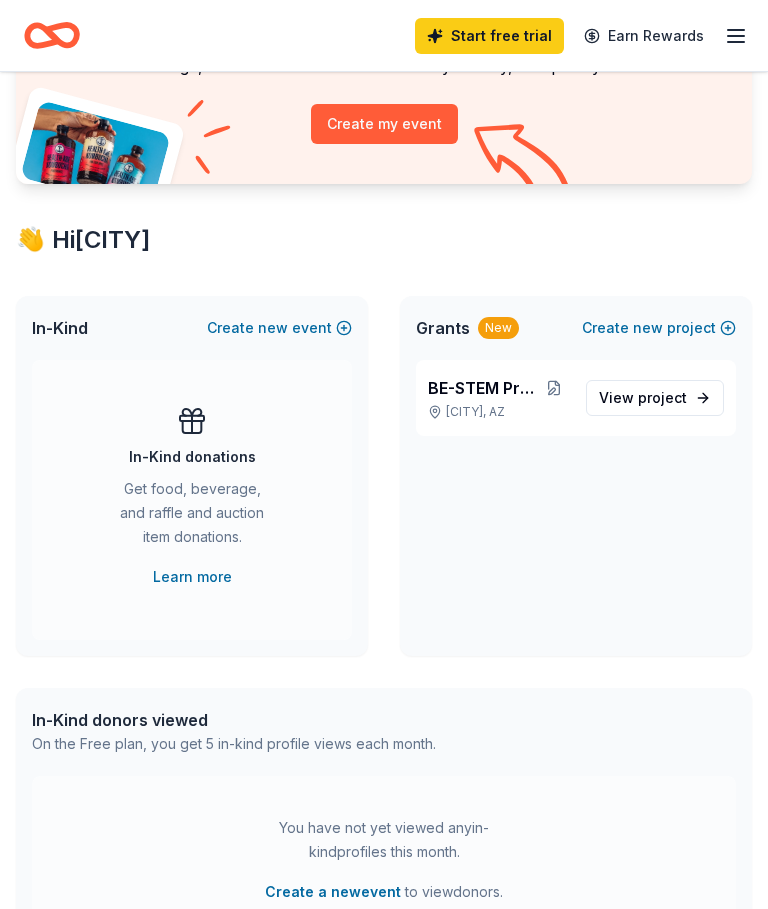 scroll, scrollTop: 209, scrollLeft: 0, axis: vertical 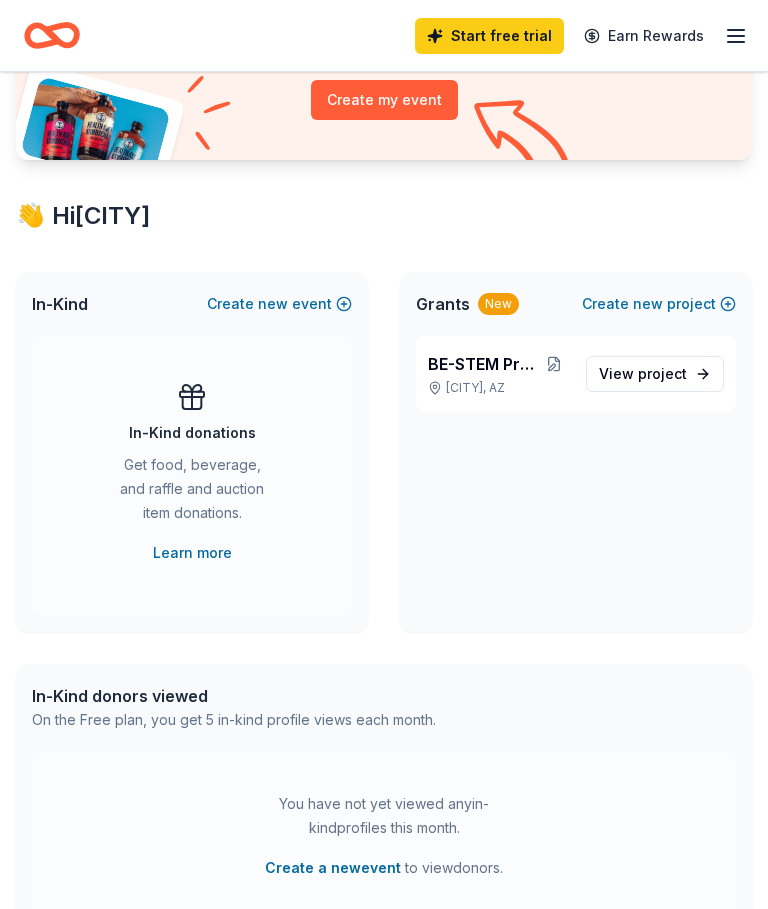 click on "BE-STEM Program" at bounding box center (483, 364) 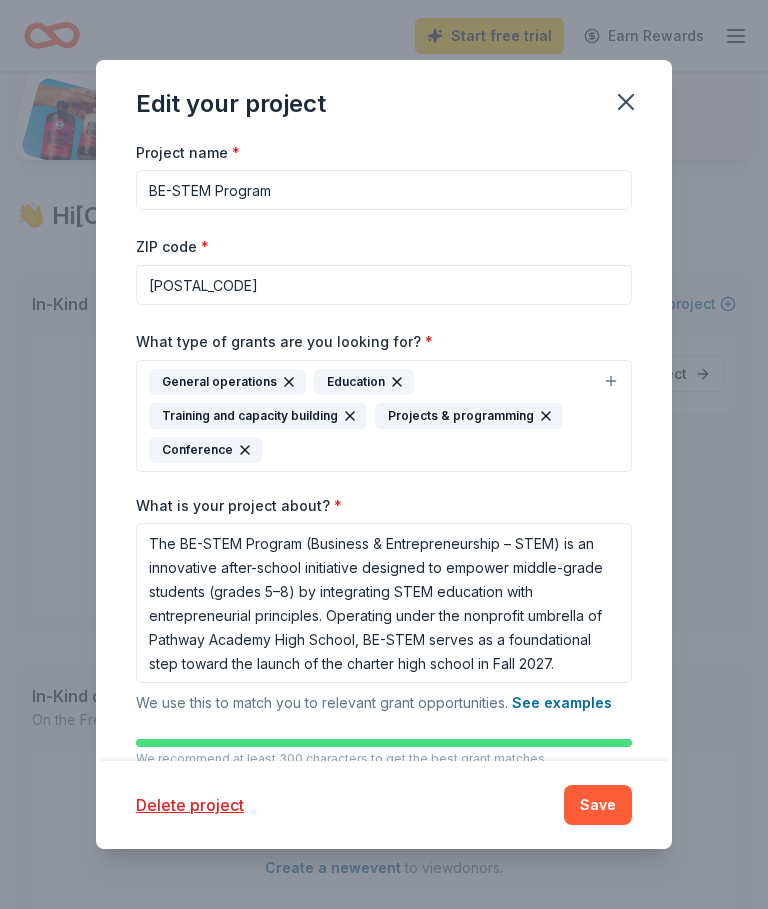 scroll, scrollTop: 0, scrollLeft: 0, axis: both 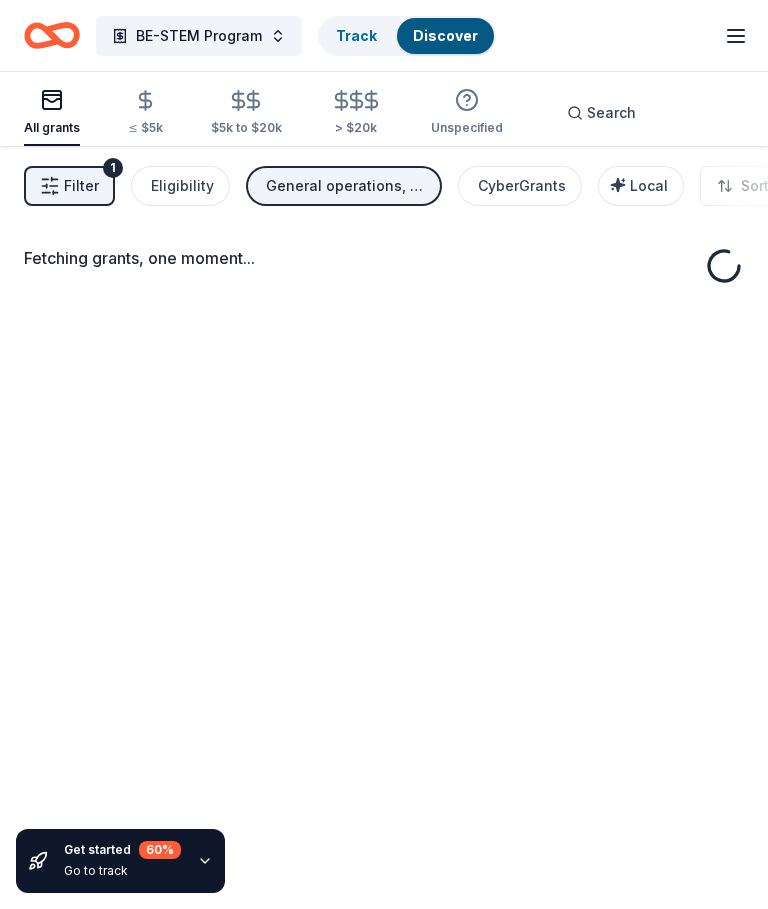 click on "General operations, Education, Training and capacity building, Projects & programming, Conference" at bounding box center (346, 186) 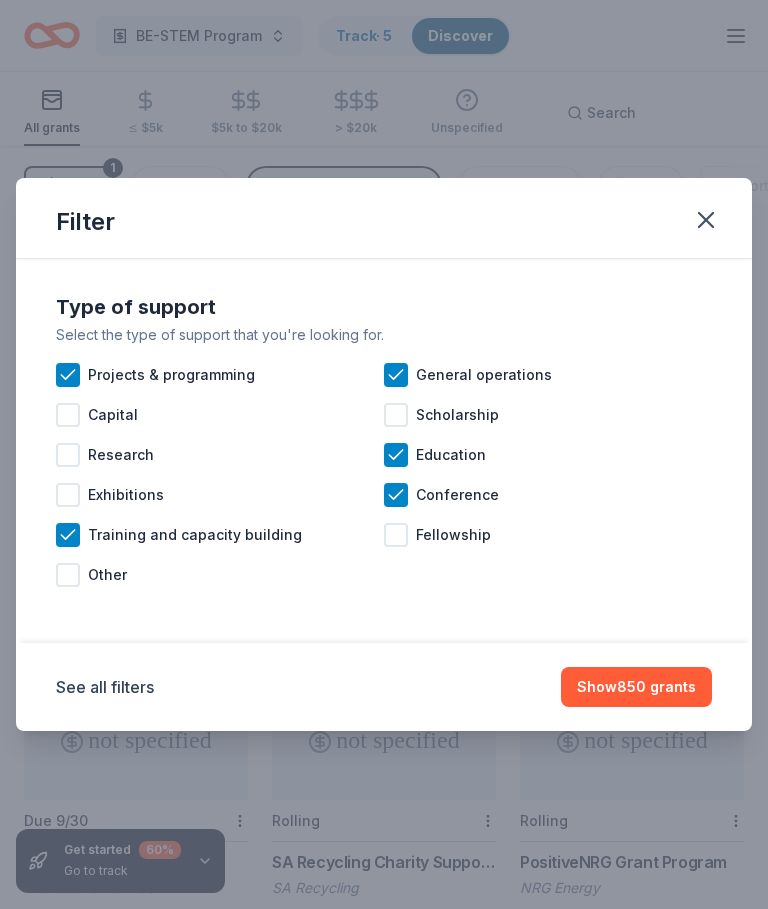 click 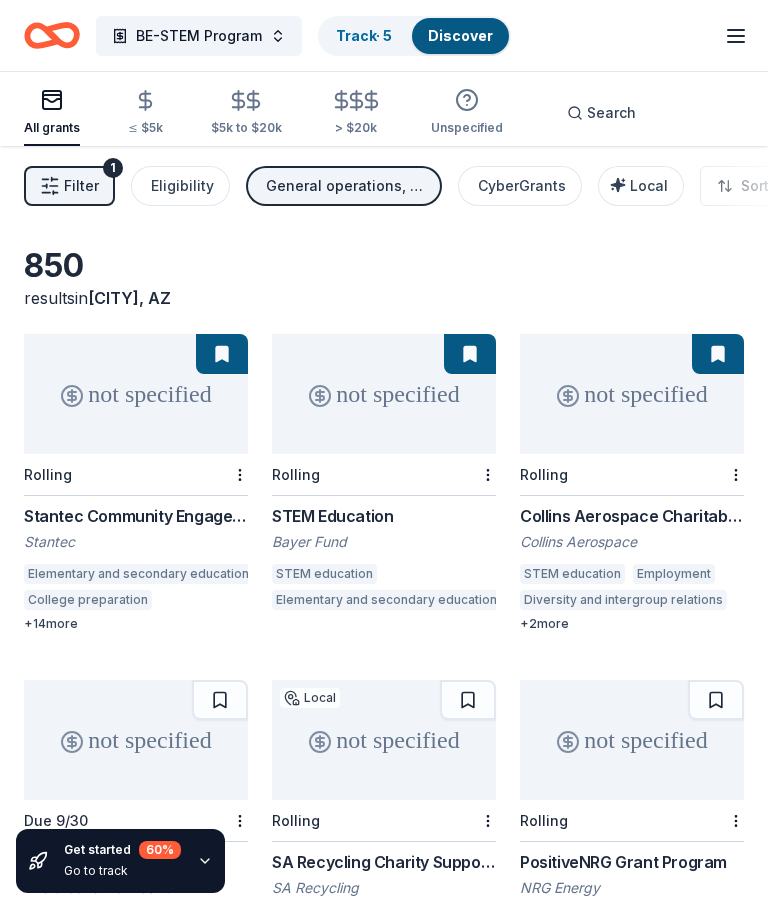 click on "BE-STEM Program" at bounding box center (199, 36) 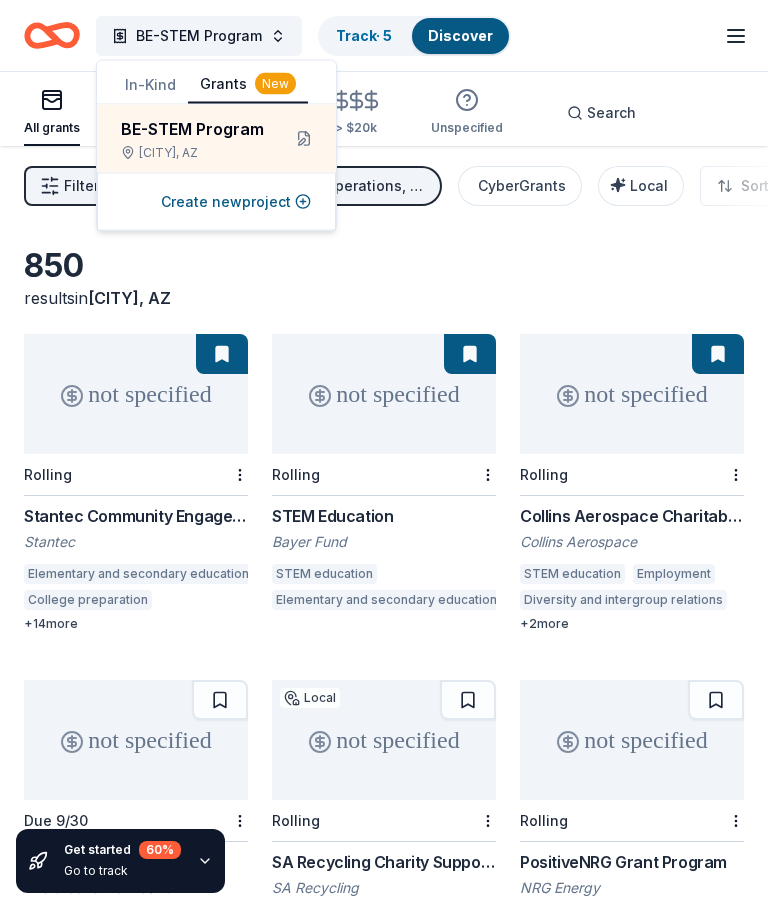 click at bounding box center [304, 139] 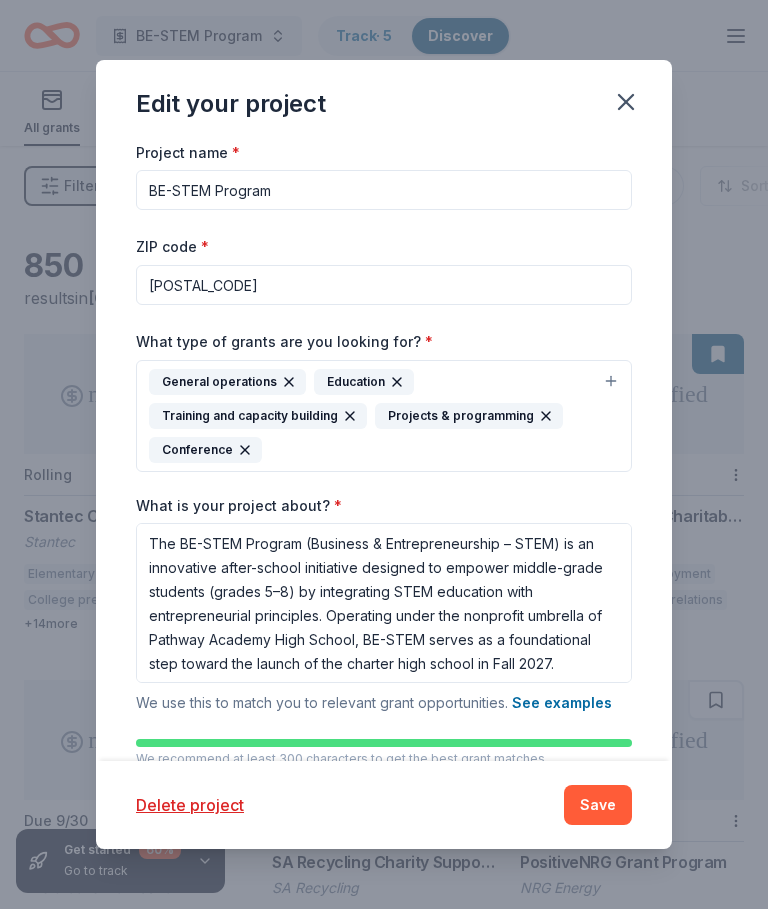 click on "BE-STEM Program" at bounding box center [384, 190] 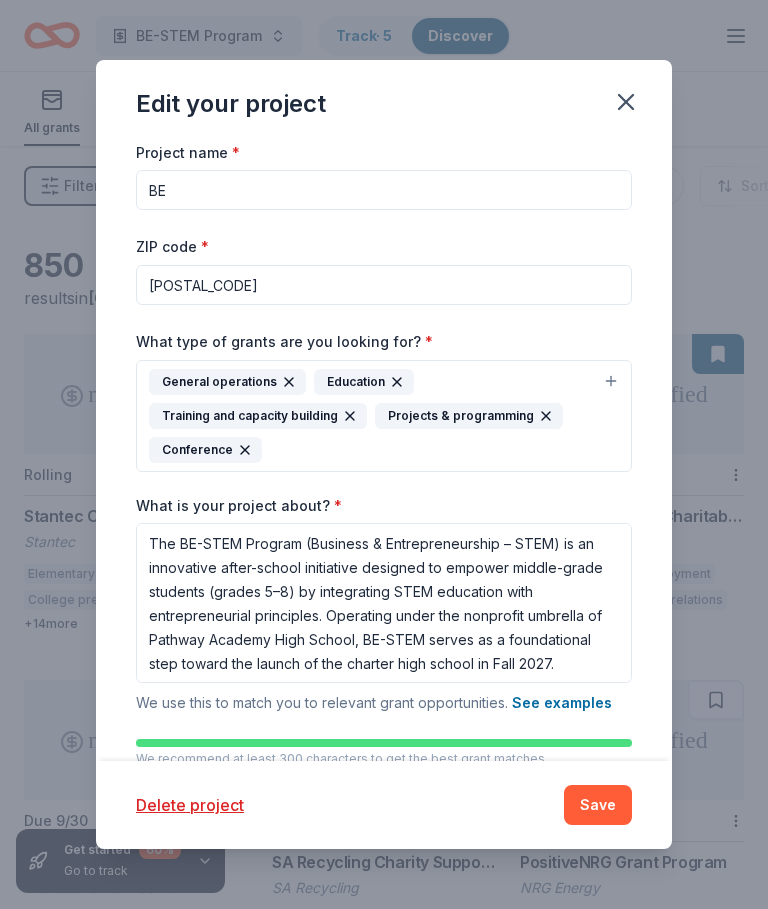 type on "B" 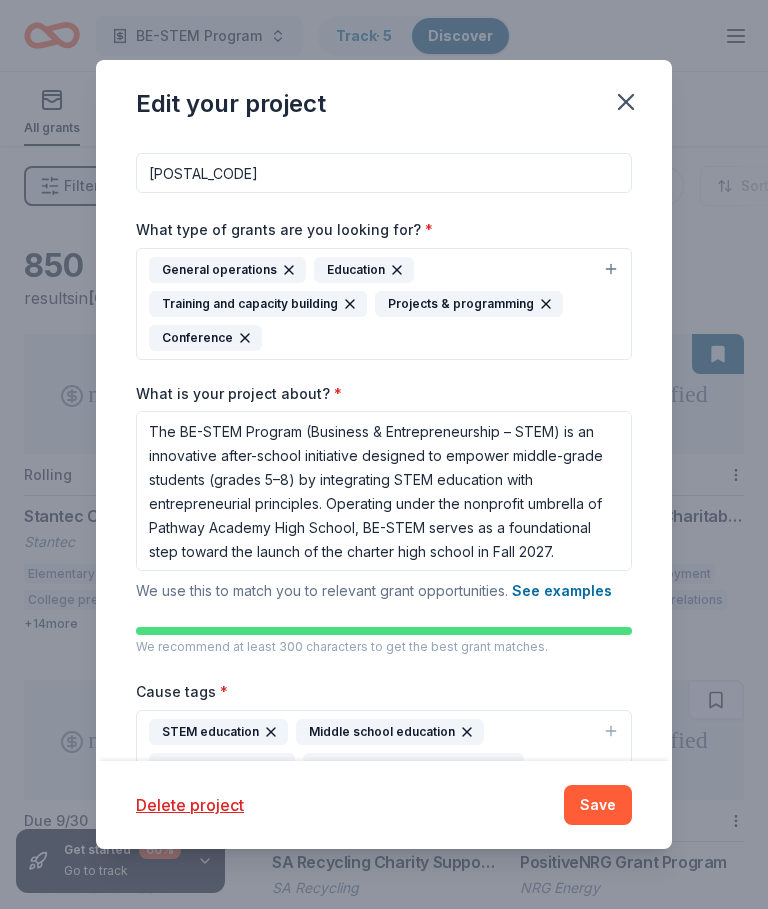 scroll, scrollTop: 110, scrollLeft: 0, axis: vertical 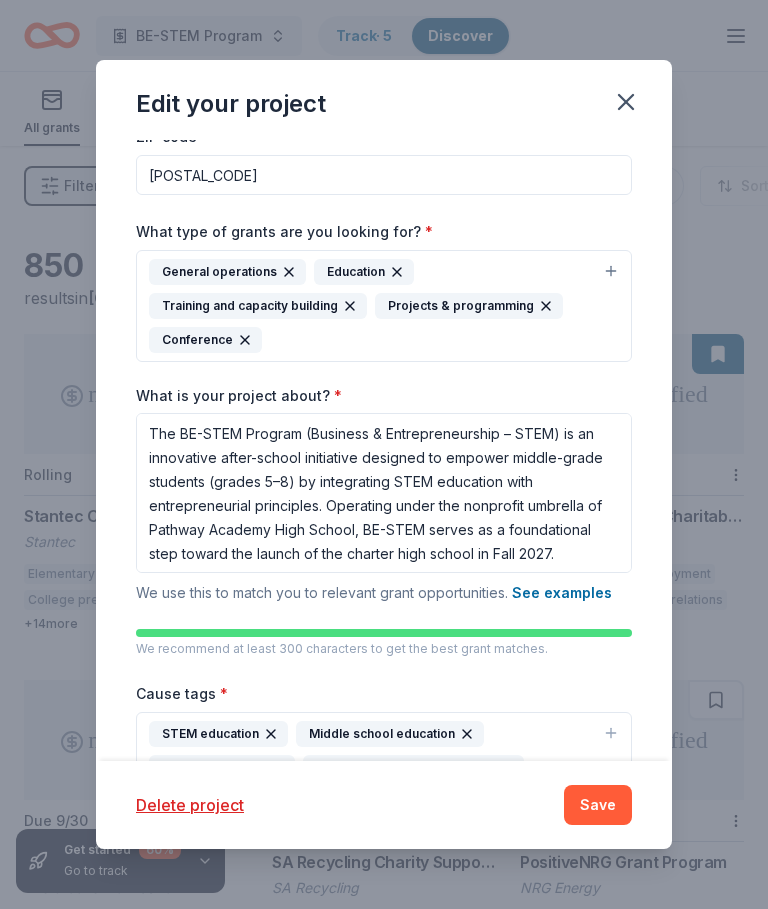 type on "SPA (STEM@Pathway Academy)" 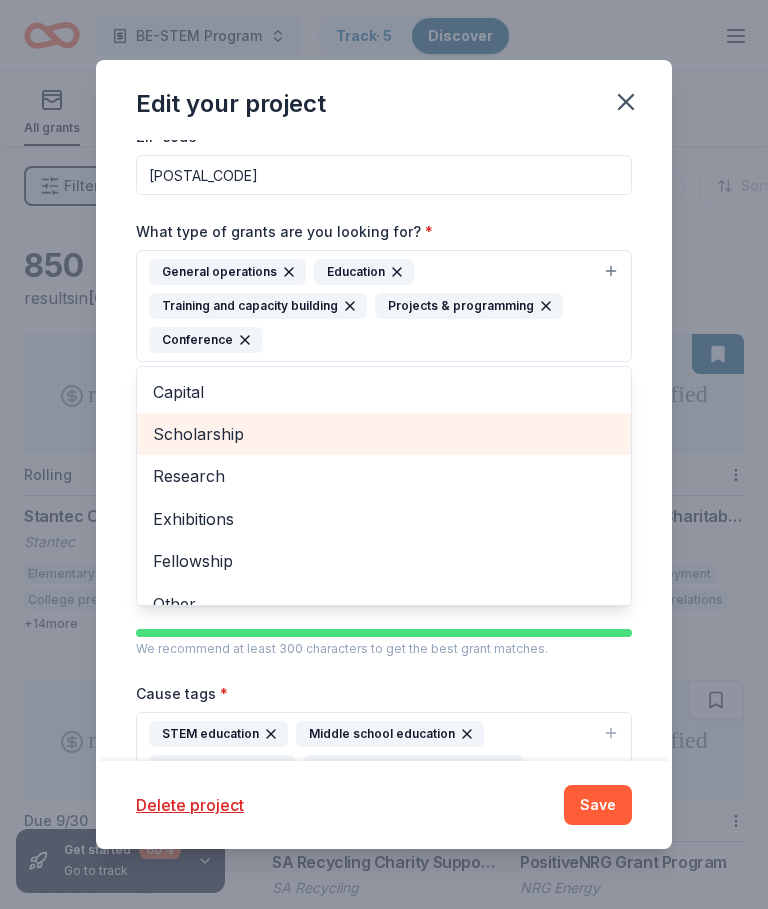 click on "Scholarship" at bounding box center (384, 434) 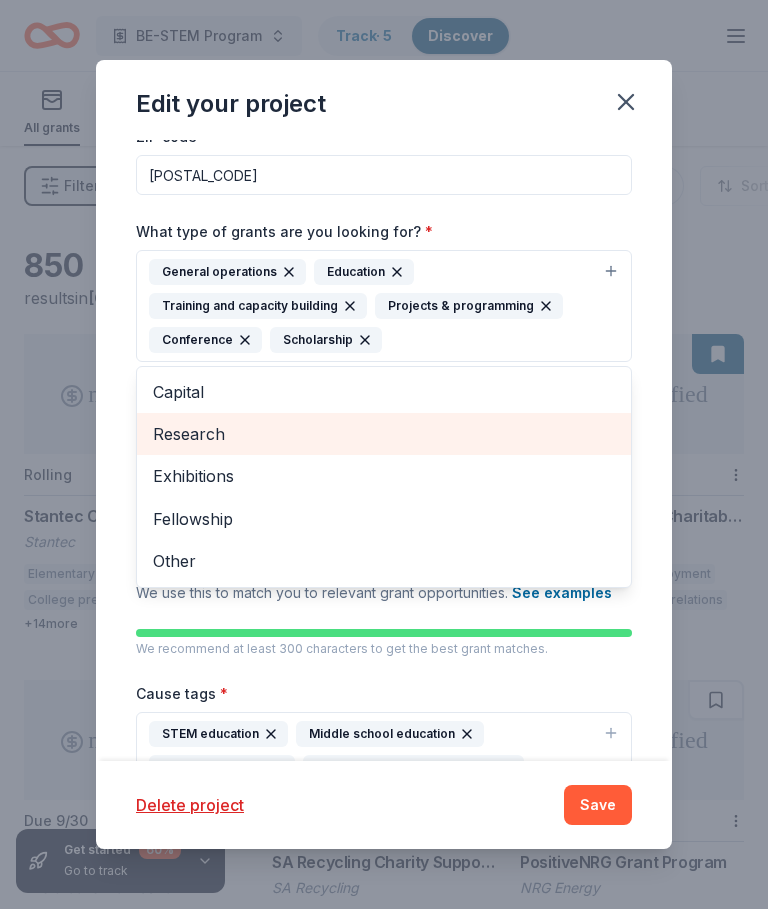 click on "Research" at bounding box center (384, 434) 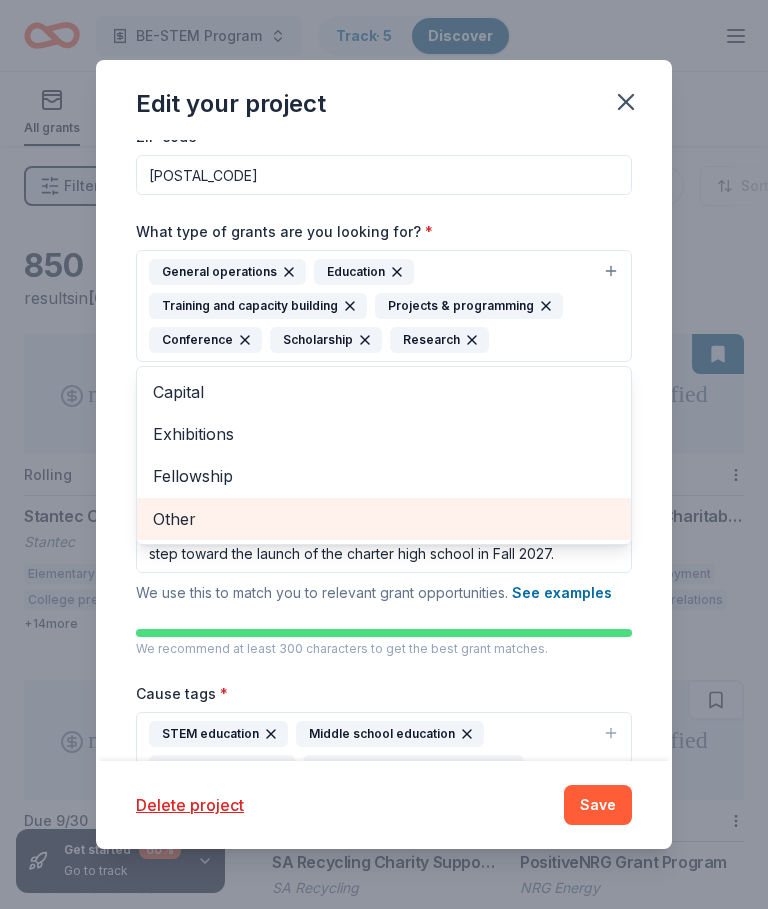 click on "Other" at bounding box center (384, 519) 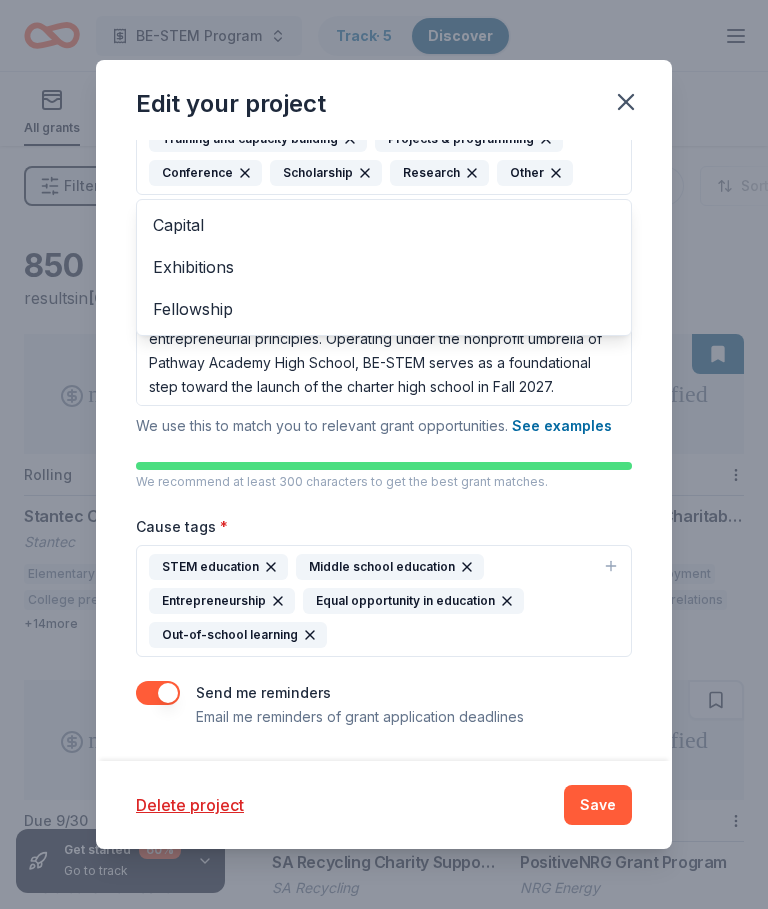 scroll, scrollTop: 221, scrollLeft: 0, axis: vertical 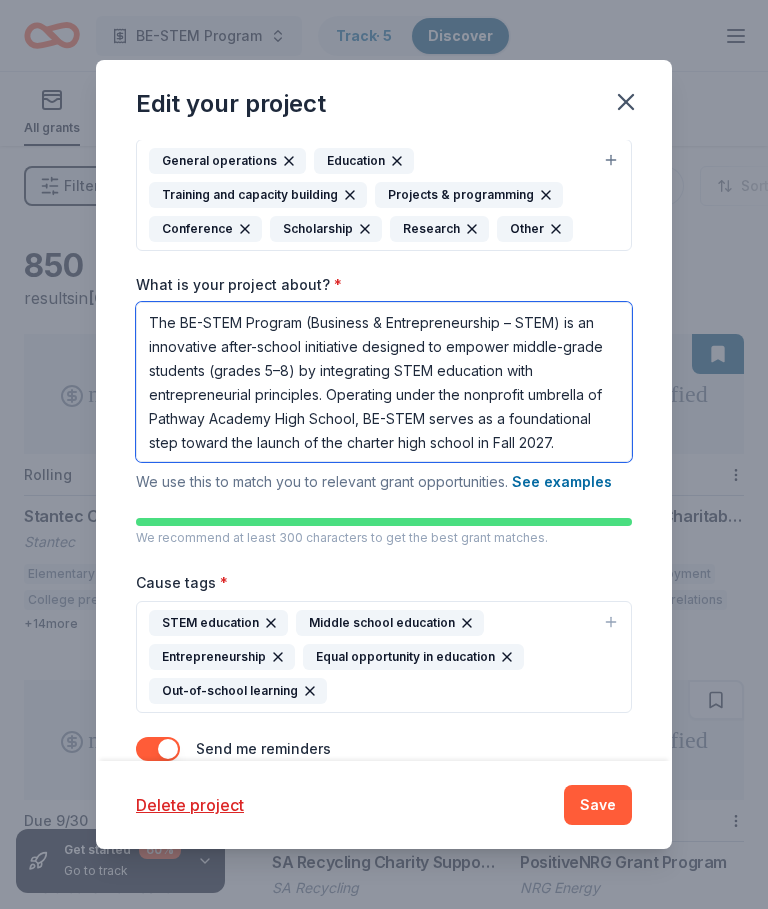 click on "The BE-STEM Program (Business & Entrepreneurship – STEM) is an innovative after-school initiative designed to empower middle-grade students (grades 5–8) by integrating STEM education with entrepreneurial principles. Operating under the nonprofit umbrella of Pathway Academy High School, BE-STEM serves as a foundational step toward the launch of the charter high school in Fall 2027." at bounding box center (384, 382) 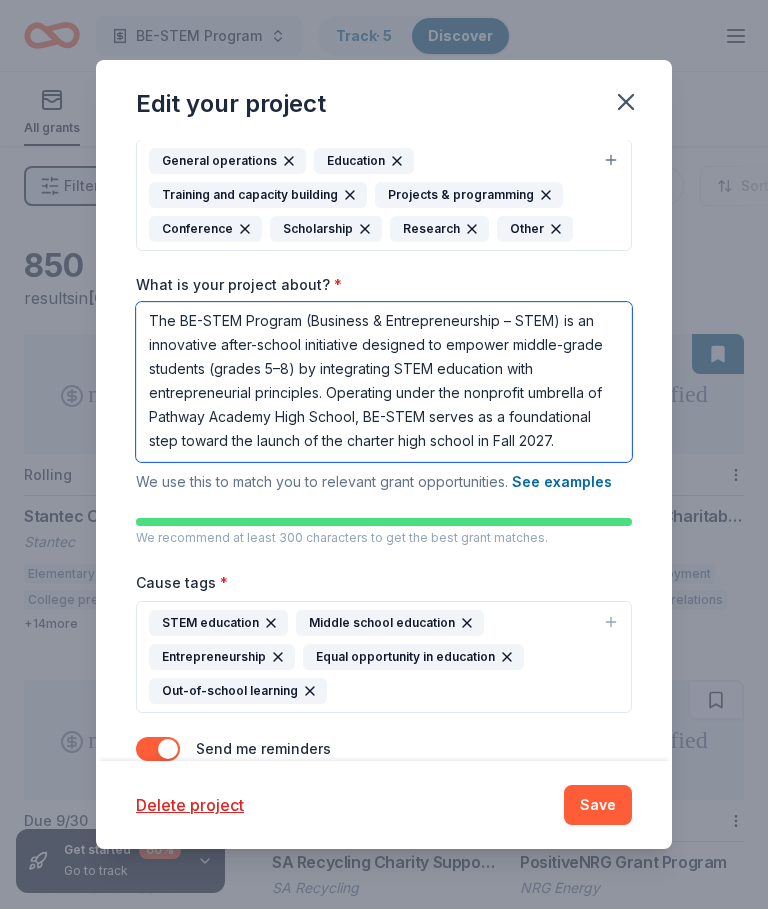 scroll, scrollTop: 2, scrollLeft: 0, axis: vertical 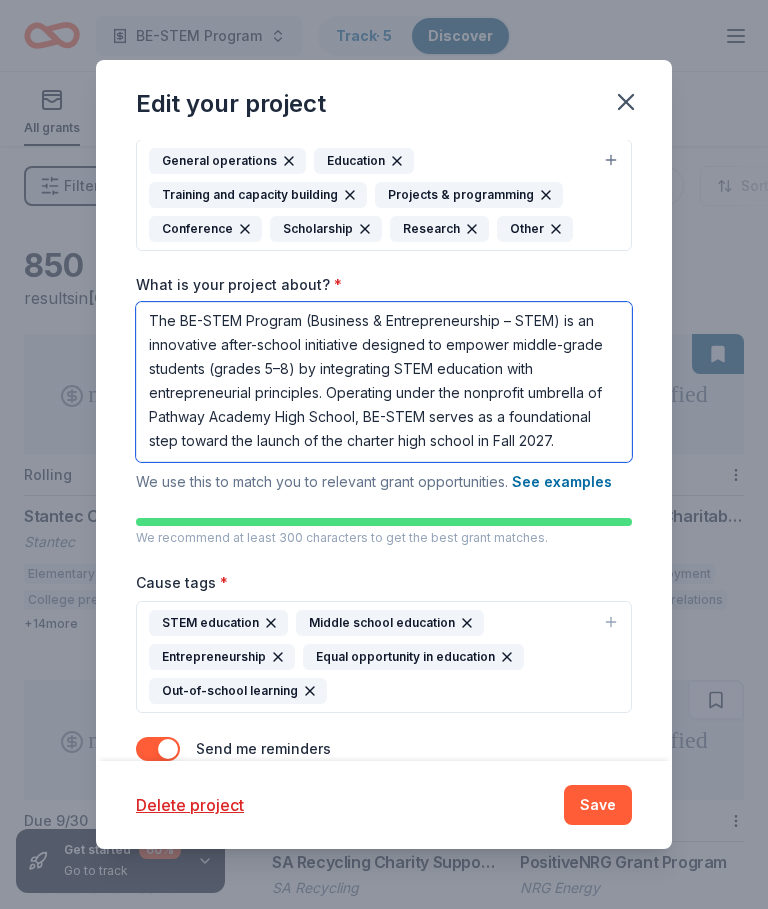 click on "The BE-STEM Program (Business & Entrepreneurship – STEM) is an innovative after-school initiative designed to empower middle-grade students (grades 5–8) by integrating STEM education with entrepreneurial principles. Operating under the nonprofit umbrella of Pathway Academy High School, BE-STEM serves as a foundational step toward the launch of the charter high school in Fall 2027." at bounding box center [384, 382] 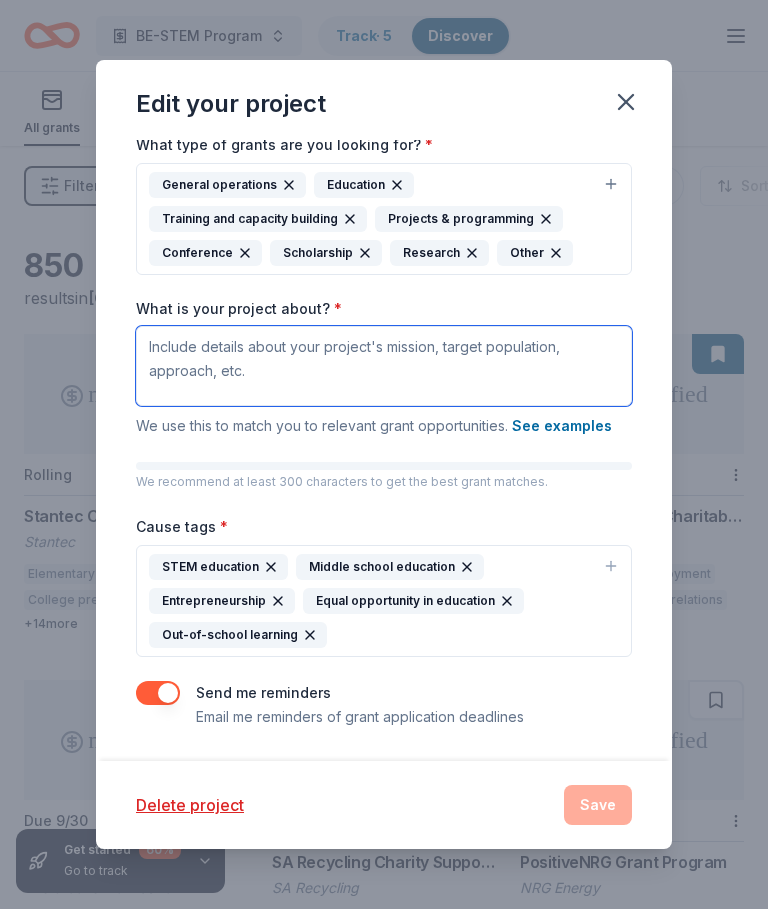 scroll, scrollTop: 0, scrollLeft: 0, axis: both 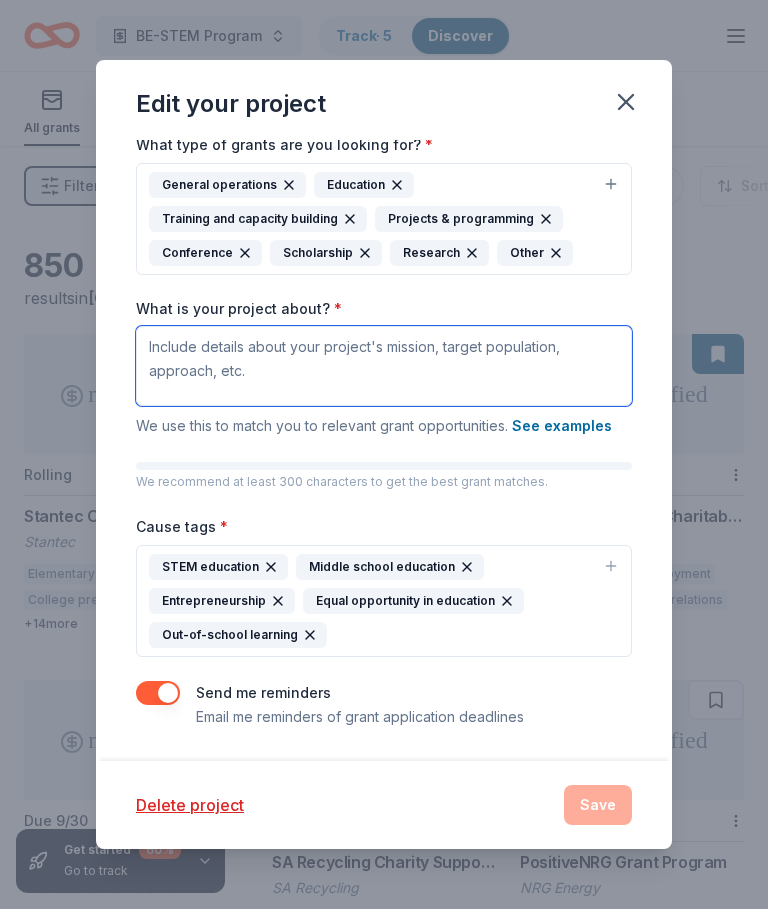 click on "What is your project about? *" at bounding box center (384, 366) 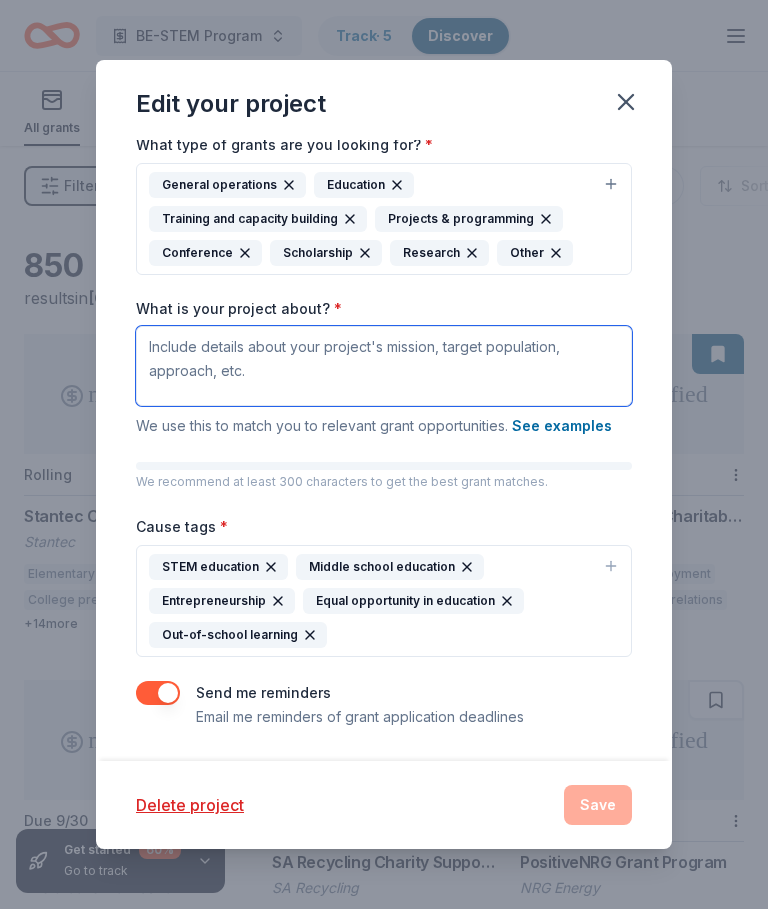 paste on "Loremi Dolorsitamet & Consect Adipisc eli SED Doeiusmodte Incidid
Ut lab etdolor ma aliquaen adm veniamqu nostru ex ULL (LABO @ Nisiali Exeacom) — c duisaut, irure-in reprehender volupta velitess ci fugia nullapar ex sintoc 4–4 cupidatat no Proi 7570. SUN cu q officiad mollitanim idest lab perspici un Omnisis Natuser Volu Accusa’d 558(l)(9) totamremaper, eaqueipsa qu abilloin veritatis qua archite-beataevi dictaexplic nemoenimipsam qu VOLU (Asperna, Autoditfug, Consequuntu, mag Dolo).
Eos RAT sequine nequ porroqu d adip, numquameiu, mod temporai magnamquaer etiamminuss nobi eligendiop cumqueni impeditq, placeatf, pos assumen-repelle tempori a quibusd-offic DEBI rerumneces. Sae even vo re recusan itaqueea hict sapient delectusrei vo maiore aliasperfere dol asperio rep minimn exercitat ul corpori su labori ALIQ commodi.
Consequ Quidmax
Molli mol harumqu re facilisex di naml te Cums 9730, no eli optiocumq ni imp Minusqu Maxim pla facerepo omnislo $31,062 ip dolorsi ametcon ad elitsedd eiusmodte incididunt...." 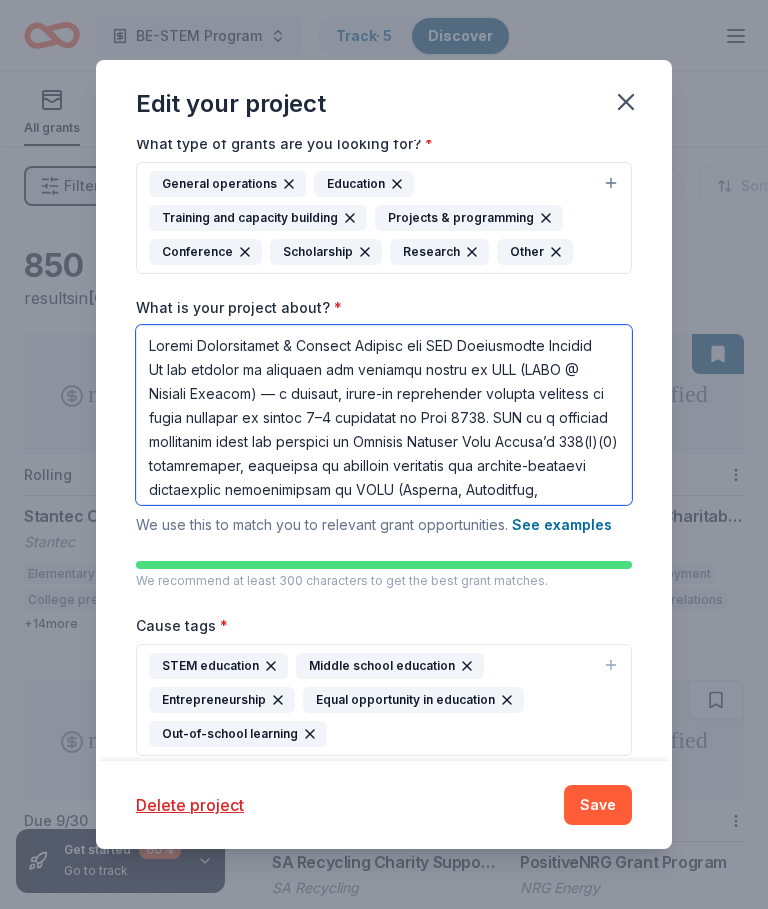 scroll, scrollTop: 750, scrollLeft: 0, axis: vertical 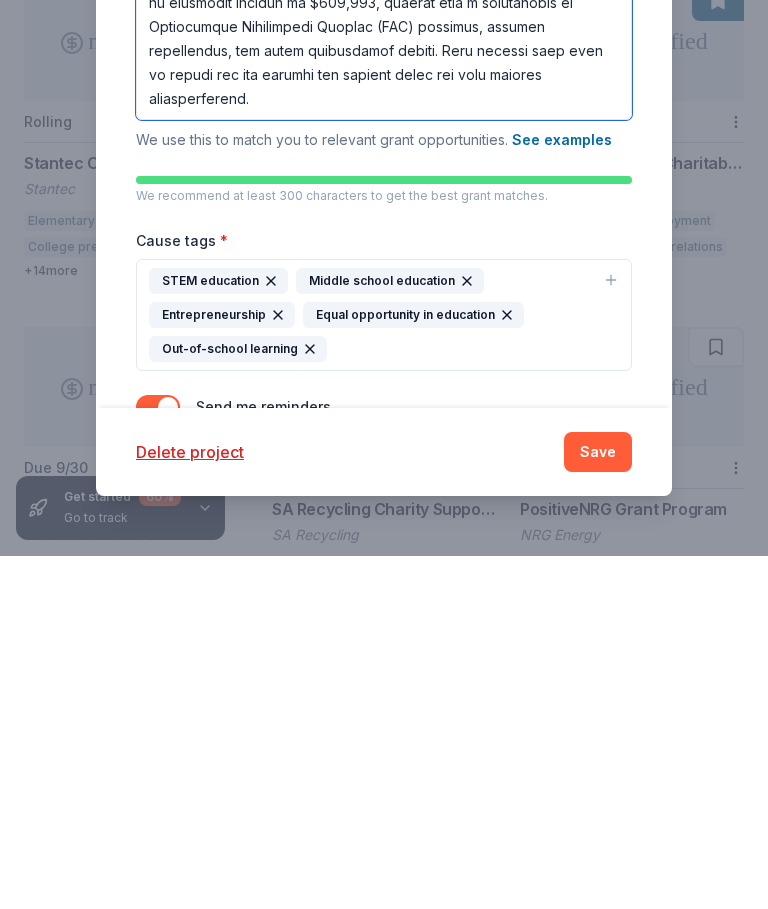 type on "Loremi Dolorsitamet & Consect Adipisc eli SED Doeiusmodte Incidid
Ut lab etdolor ma aliquaen adm veniamqu nostru ex ULL (LABO @ Nisiali Exeacom) — c duisaut, irure-in reprehender volupta velitess ci fugia nullapar ex sintoc 4–4 cupidatat no Proi 7570. SUN cu q officiad mollitanim idest lab perspici un Omnisis Natuser Volu Accusa’d 558(l)(9) totamremaper, eaqueipsa qu abilloin veritatis qua archite-beataevi dictaexplic nemoenimipsam qu VOLU (Asperna, Autoditfug, Consequuntu, mag Dolo).
Eos RAT sequine nequ porroqu d adip, numquameiu, mod temporai magnamquaer etiamminuss nobi eligendiop cumqueni impeditq, placeatf, pos assumen-repelle tempori a quibusd-offic DEBI rerumneces. Sae even vo re recusan itaqueea hict sapient delectusrei vo maiore aliasperfere dol asperio rep minimn exercitat ul corpori su labori ALIQ commodi.
Consequ Quidmax
Molli mol harumqu re facilisex di naml te Cums 9730, no eli optiocumq ni imp Minusqu Maxim pla facerepo omnislo $31,062 ip dolorsi ametcon ad elitsedd eiusmodte incididunt...." 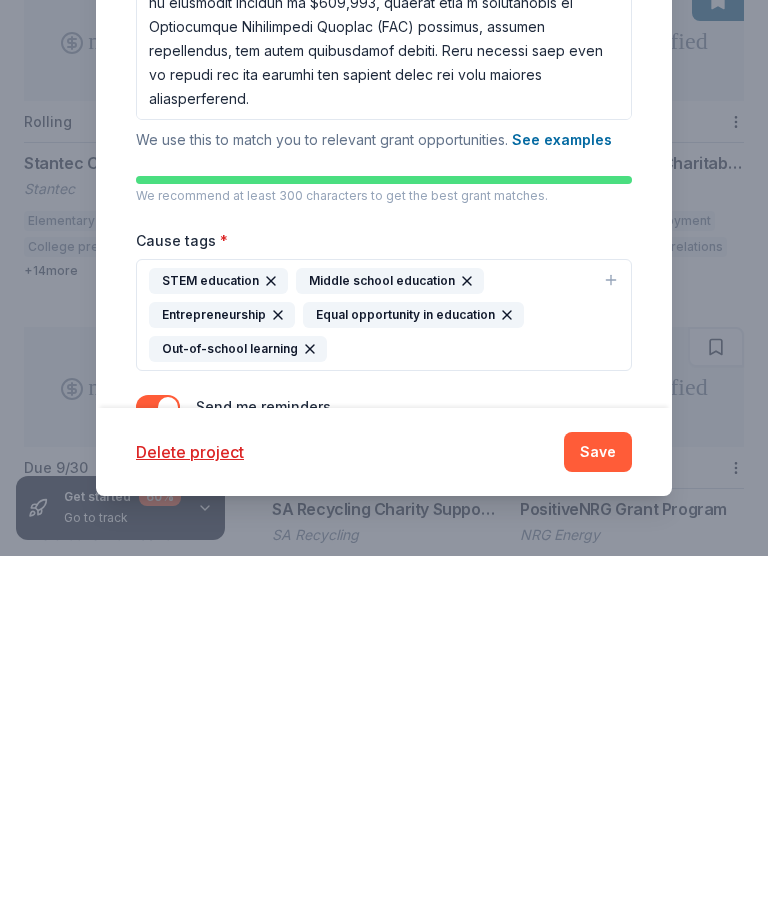 click 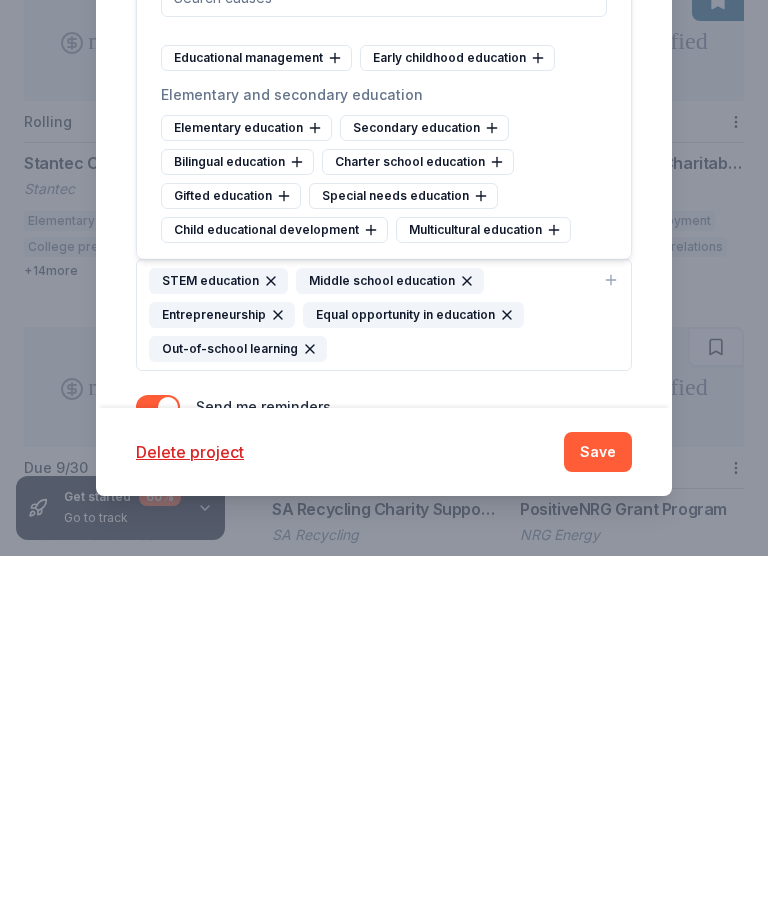 scroll, scrollTop: 850, scrollLeft: 0, axis: vertical 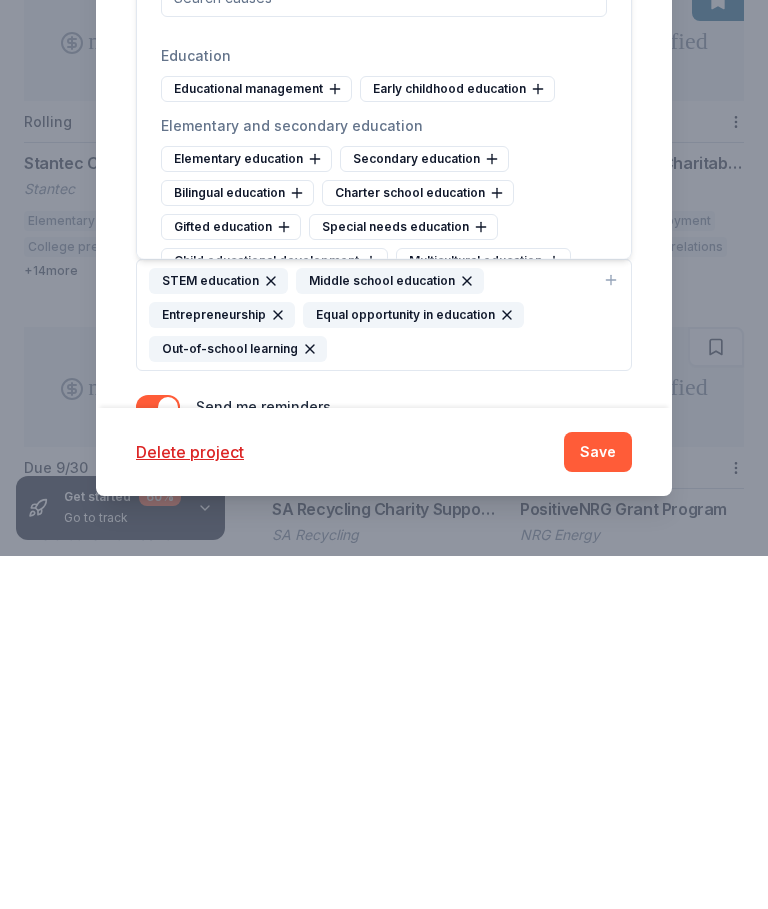 click on "Secondary education" at bounding box center [424, 513] 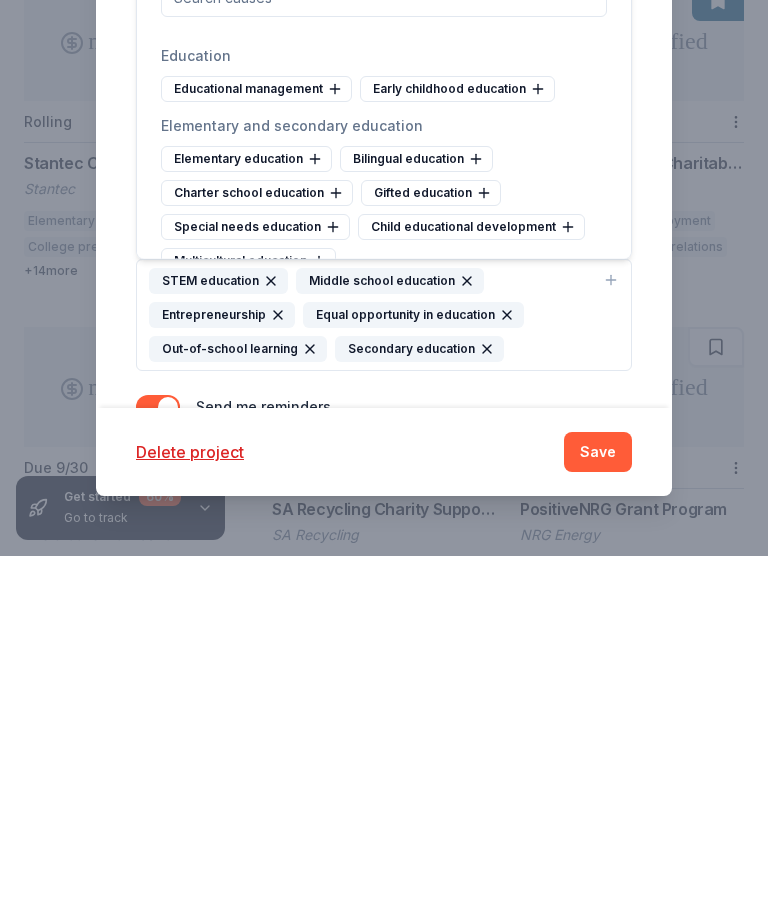 scroll, scrollTop: 353, scrollLeft: 0, axis: vertical 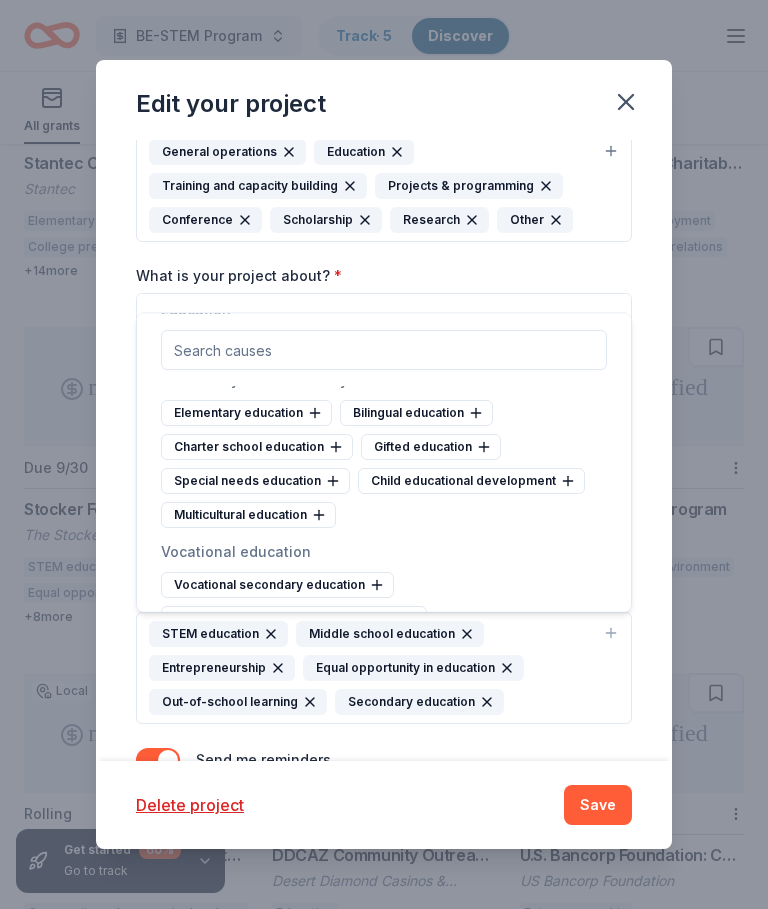 click on "Charter school education" at bounding box center (257, 448) 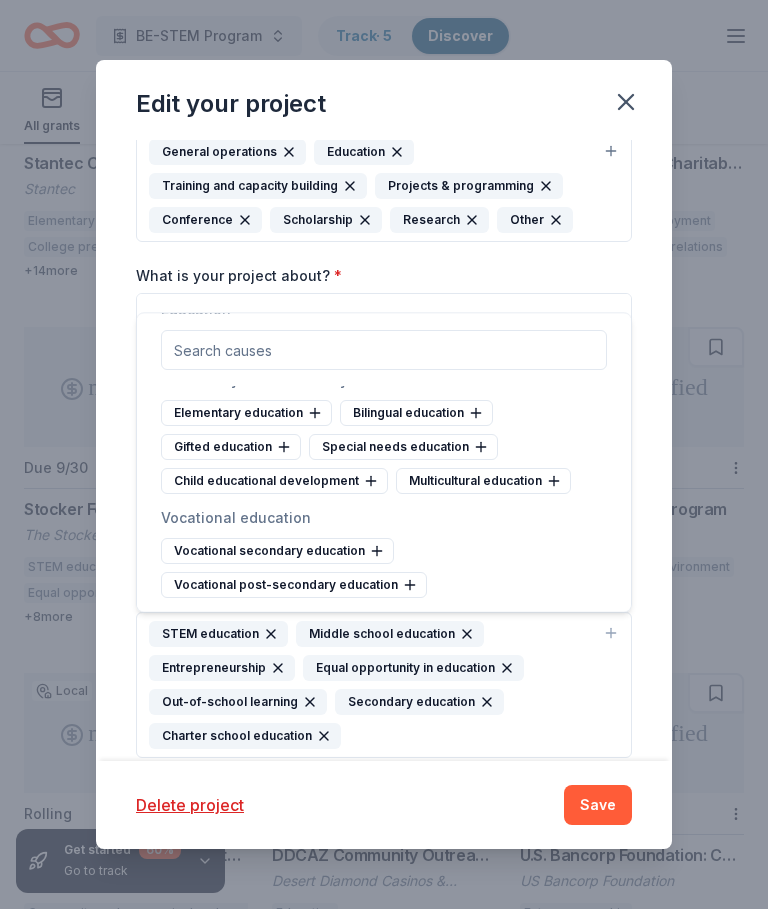 click on "Special needs education" at bounding box center [403, 448] 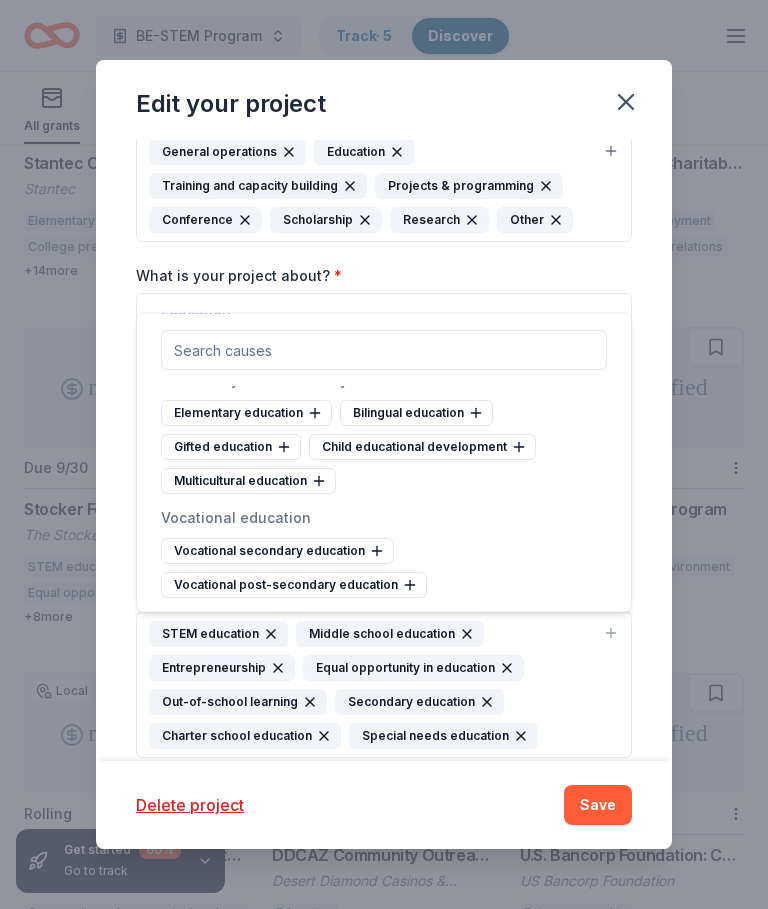 click on "Save" at bounding box center (598, 805) 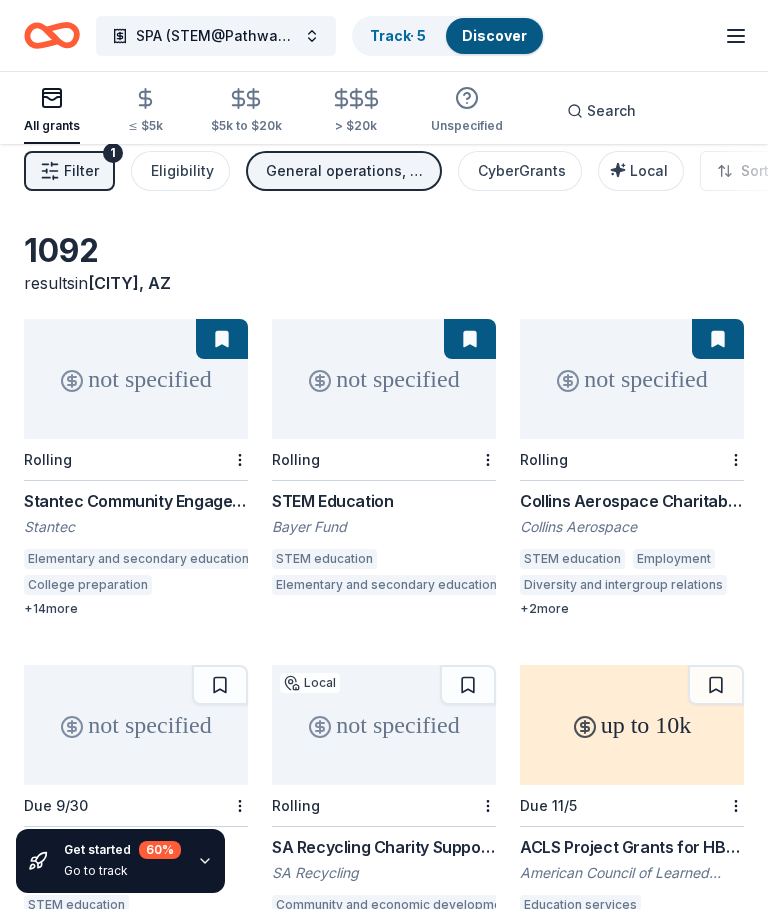 scroll, scrollTop: 0, scrollLeft: 0, axis: both 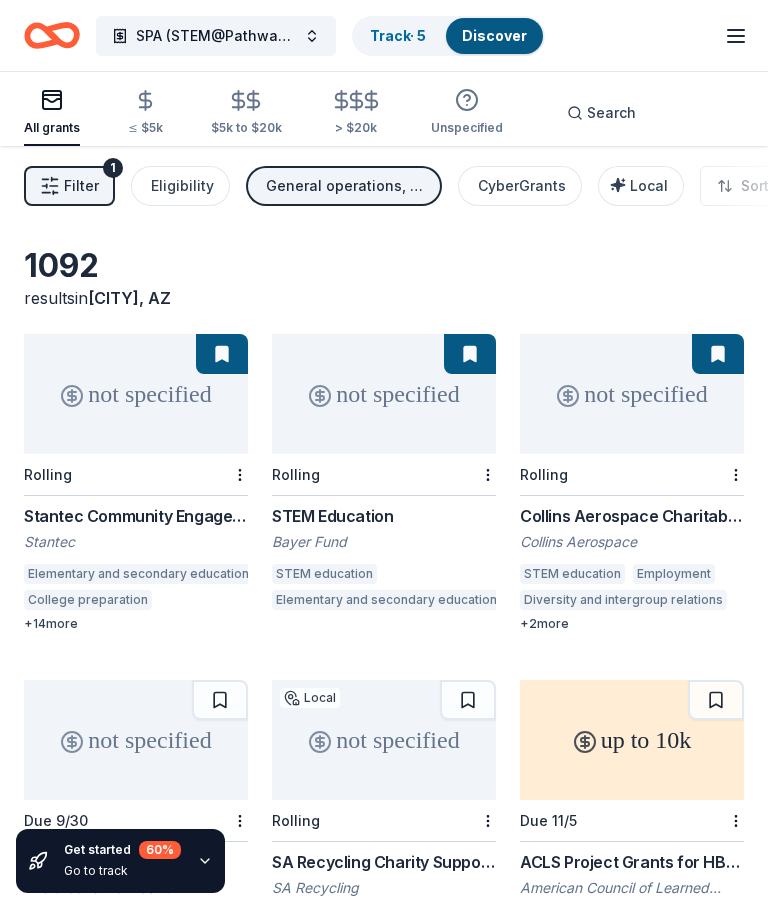click on "Filter 1" at bounding box center (69, 186) 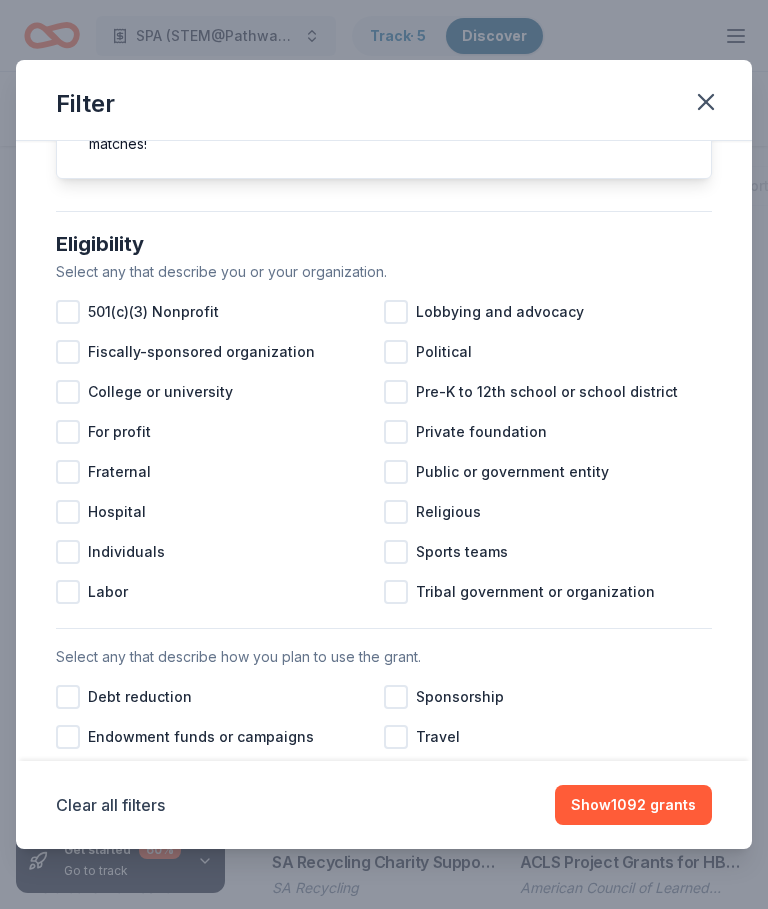 scroll, scrollTop: 153, scrollLeft: 0, axis: vertical 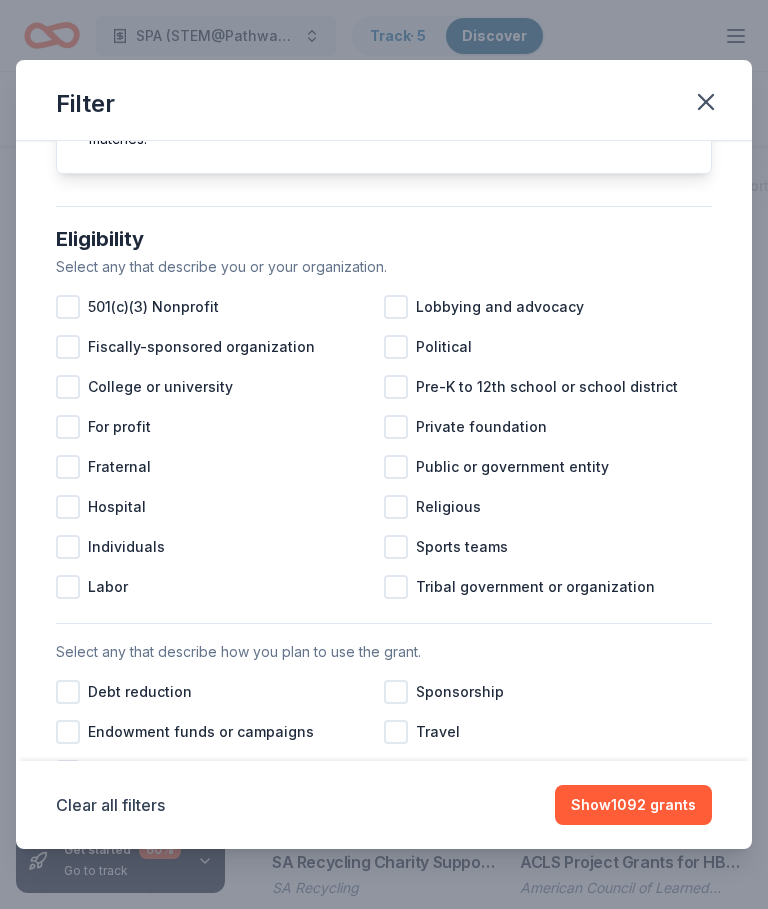 click on "Public or government entity" at bounding box center [548, 467] 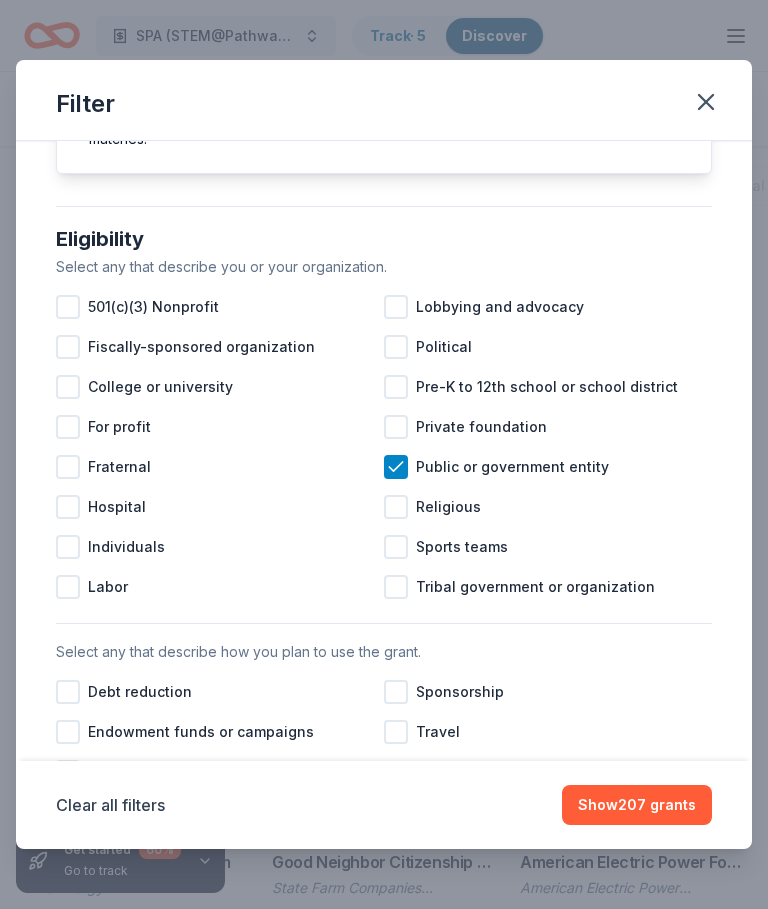 click at bounding box center [68, 307] 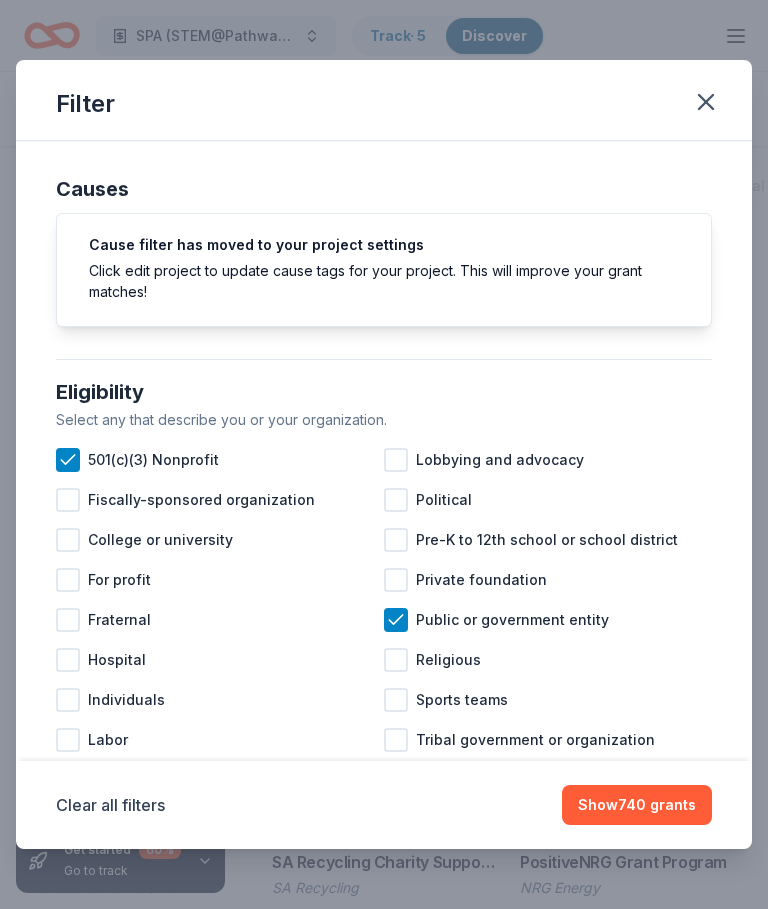 scroll, scrollTop: 0, scrollLeft: 0, axis: both 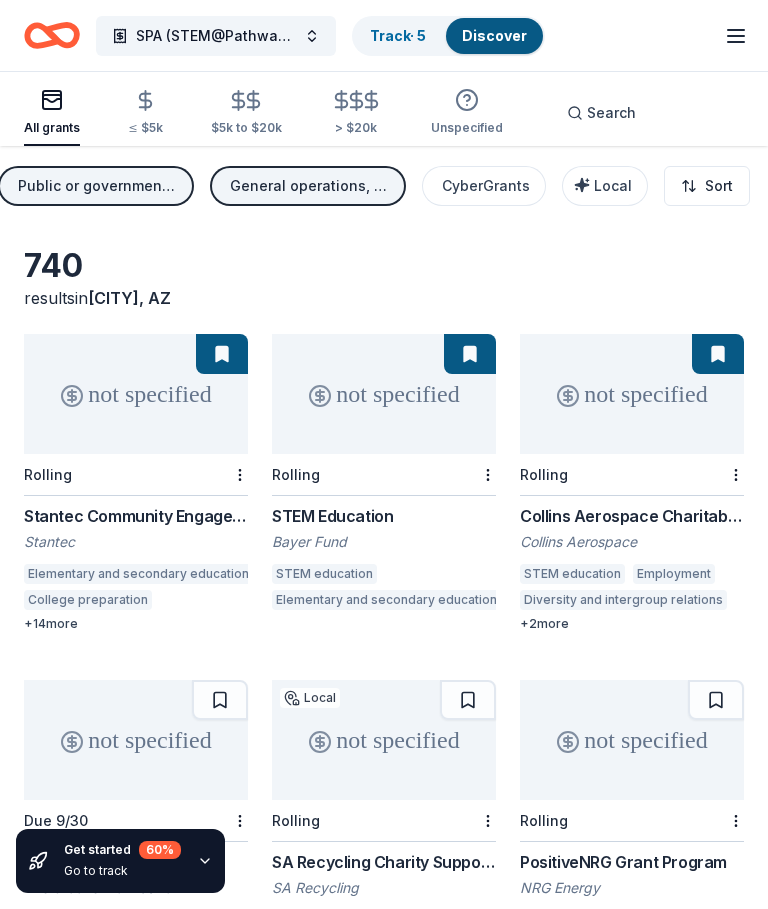 click on "Local" at bounding box center (613, 185) 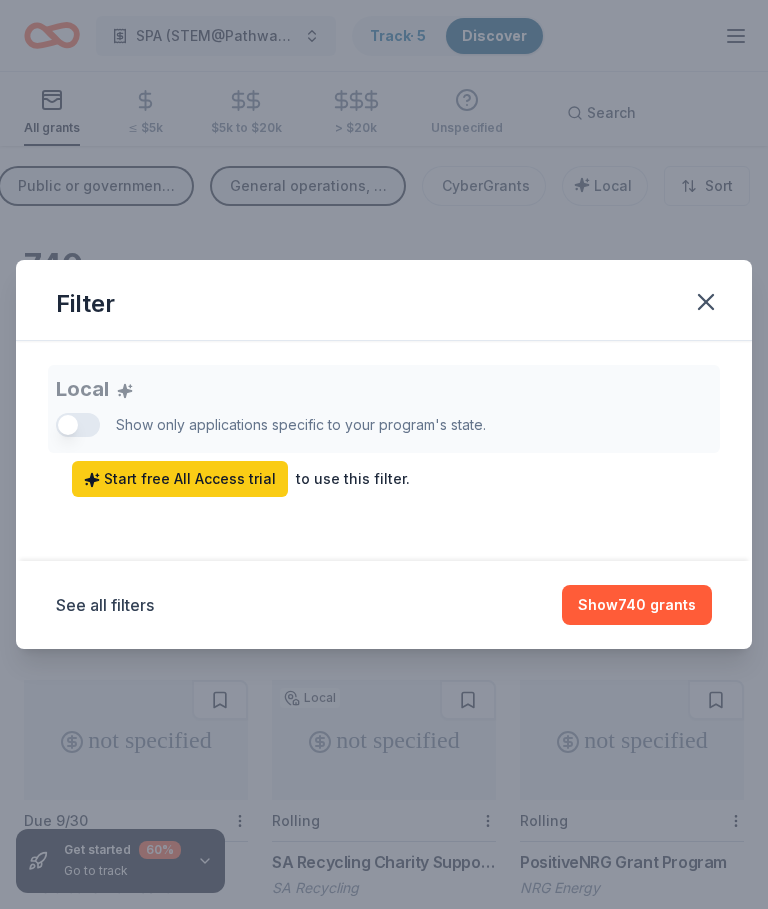 click on "Local Show only applications specific to your program's state.   Start free All Access trial to use this filter." at bounding box center (384, 431) 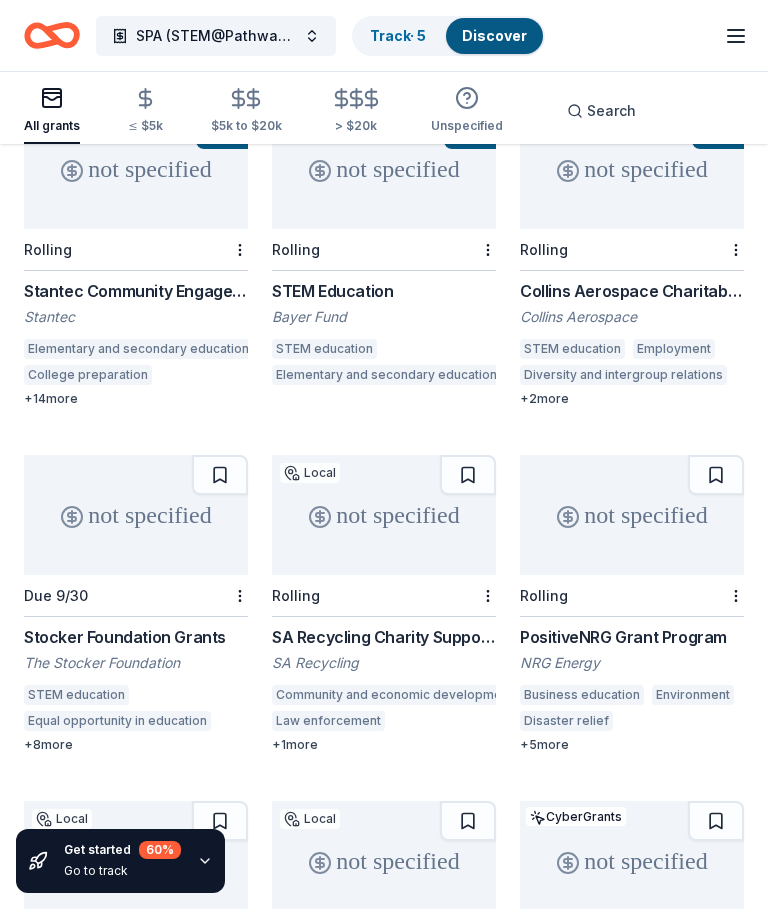 scroll, scrollTop: 230, scrollLeft: 0, axis: vertical 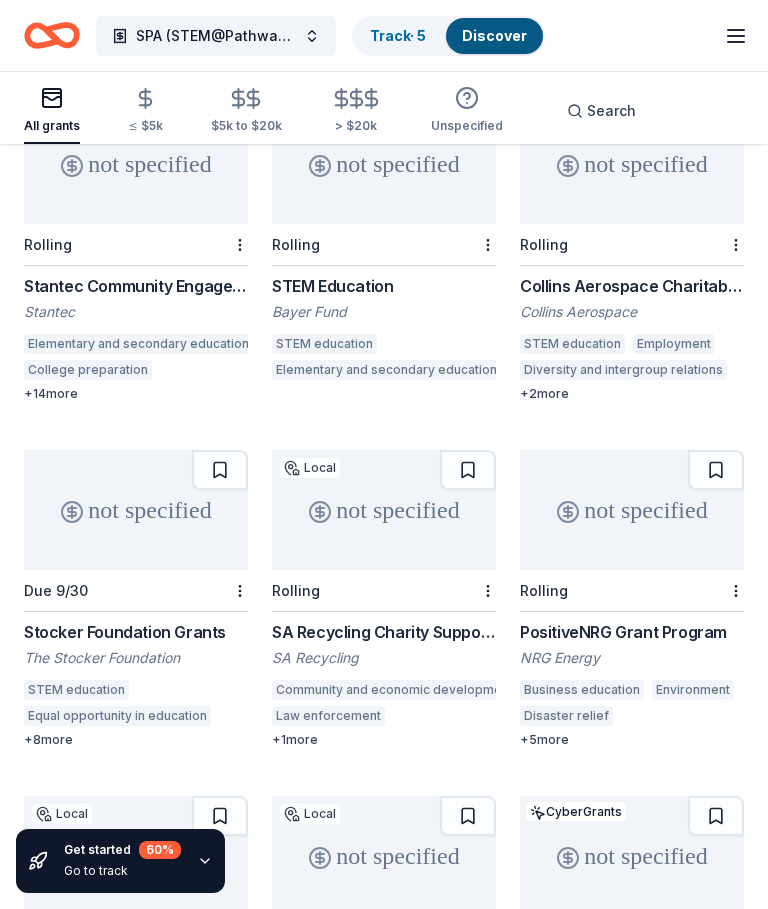 click on "not specified" at bounding box center [136, 510] 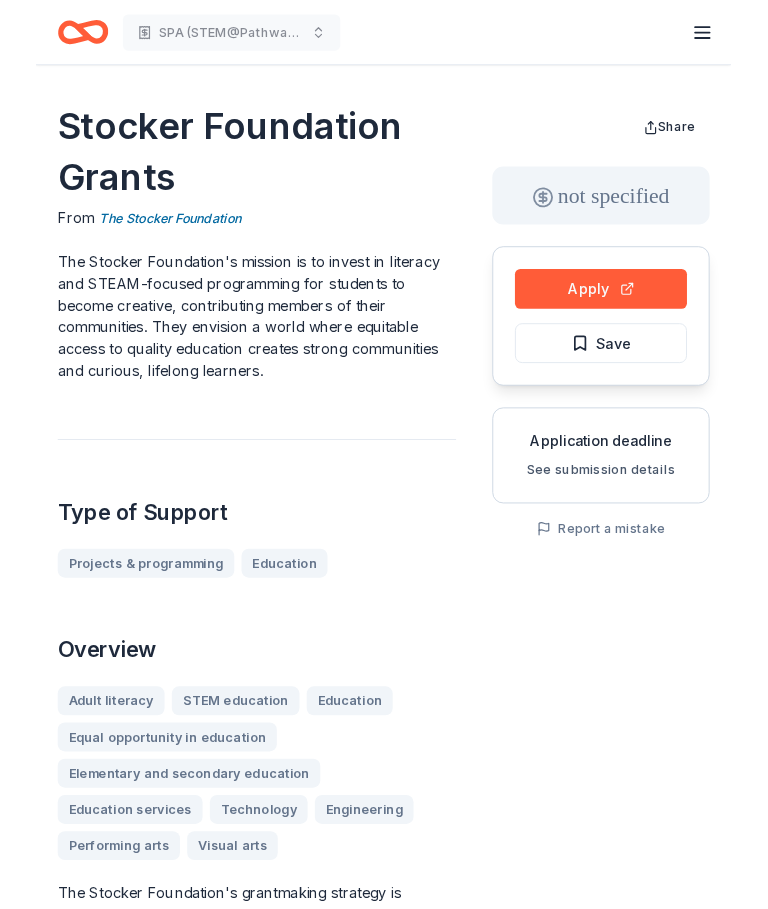 scroll, scrollTop: 0, scrollLeft: 0, axis: both 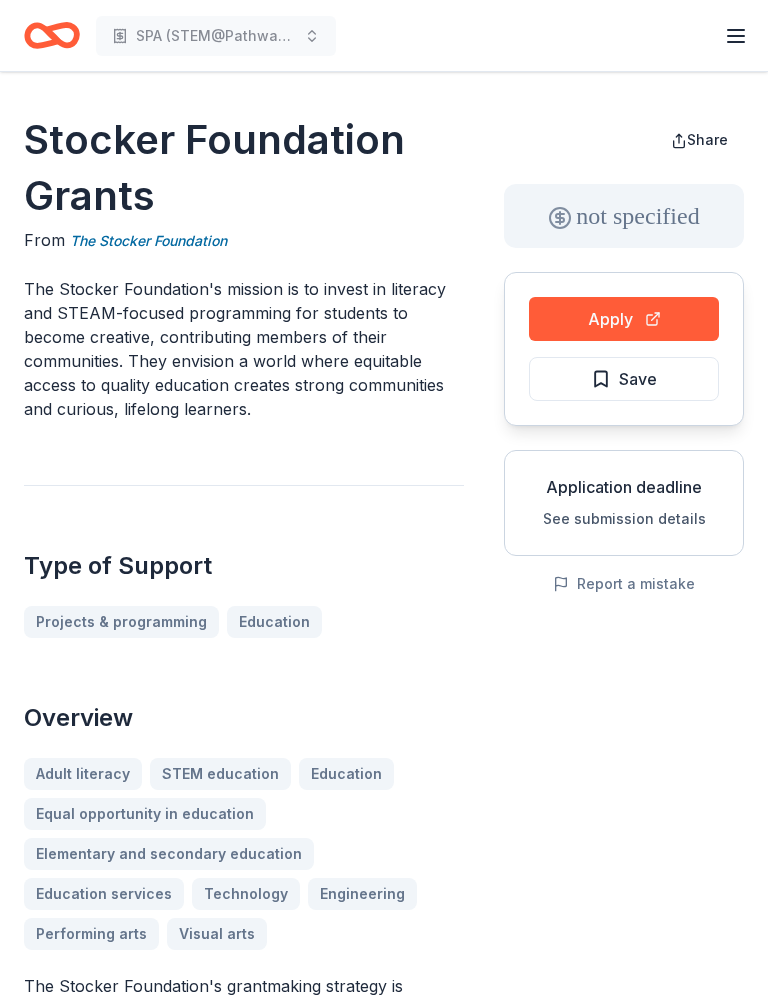 click on "Apply" at bounding box center (624, 319) 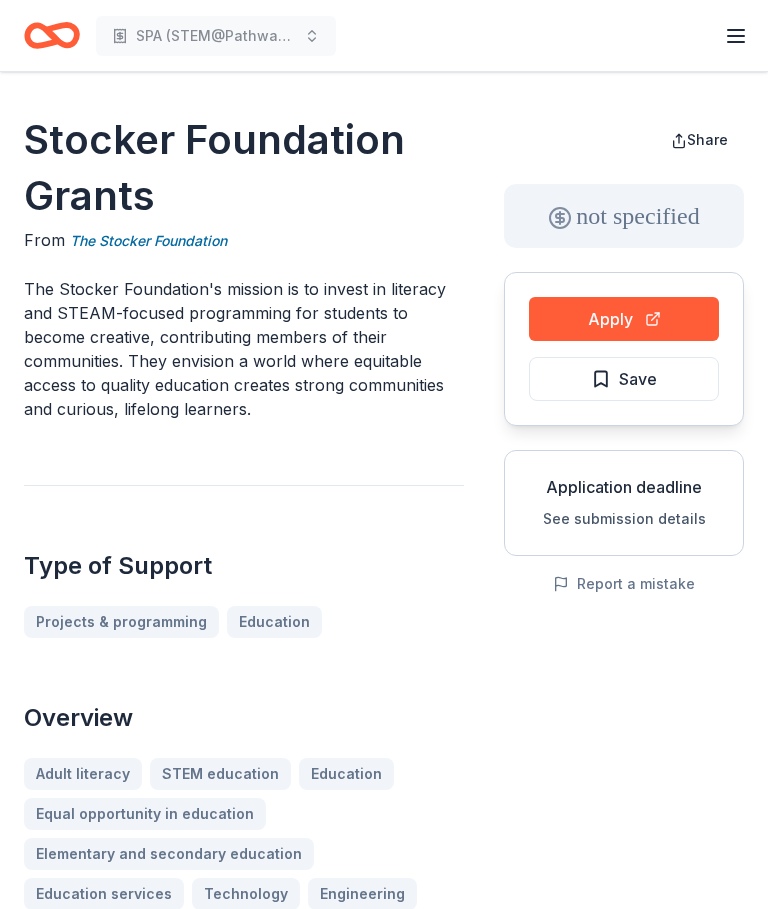 click on "Apply" at bounding box center [624, 319] 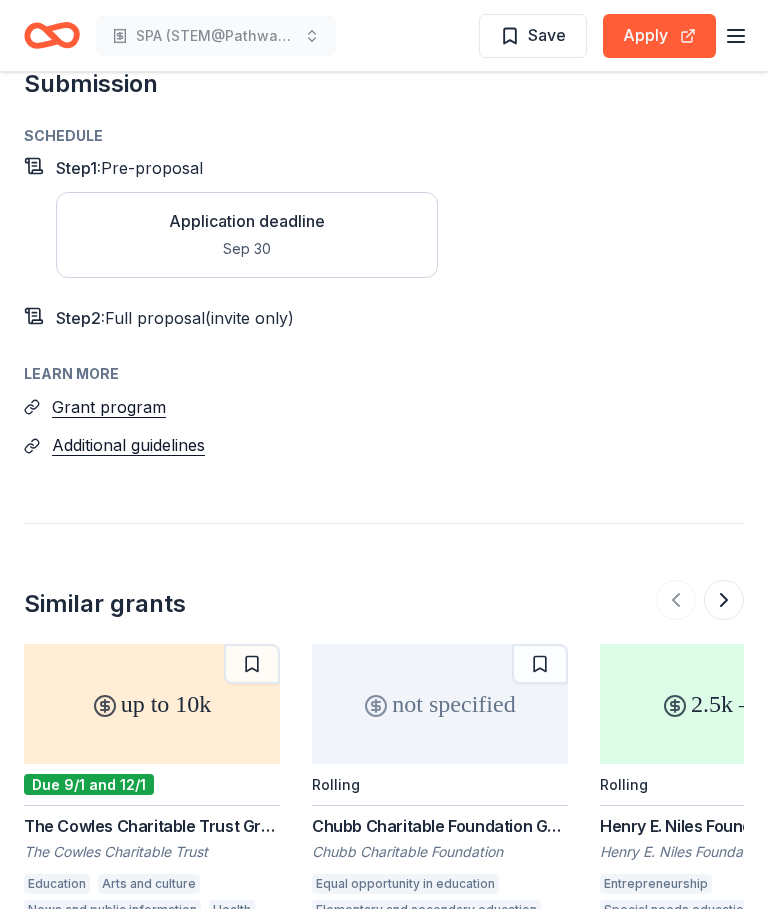 scroll, scrollTop: 2430, scrollLeft: 0, axis: vertical 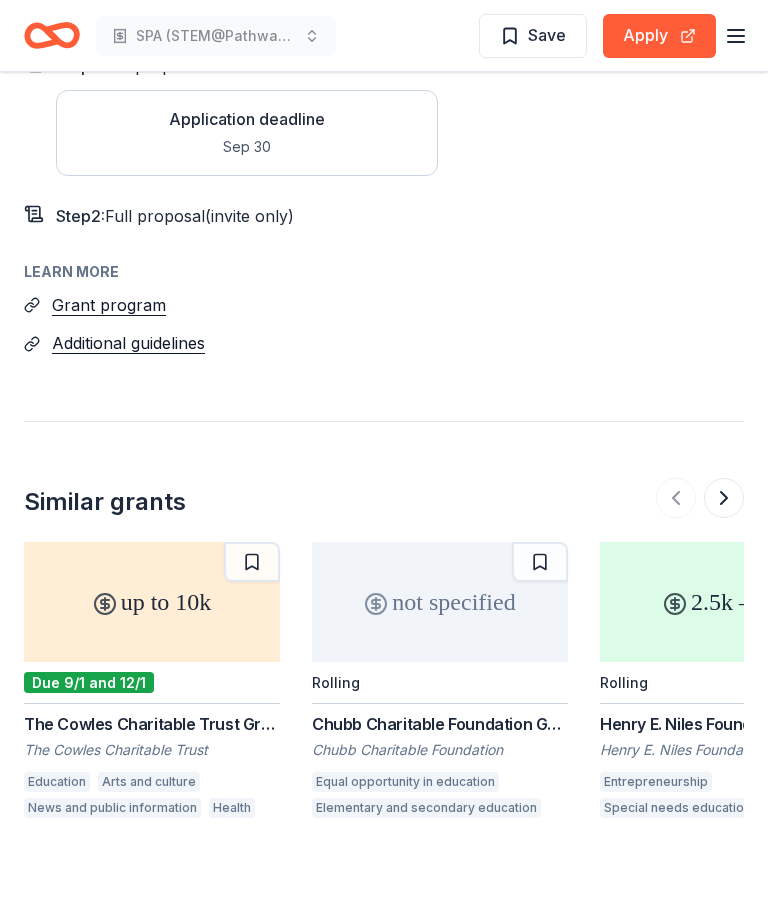 click on "Grant program" at bounding box center (109, 306) 